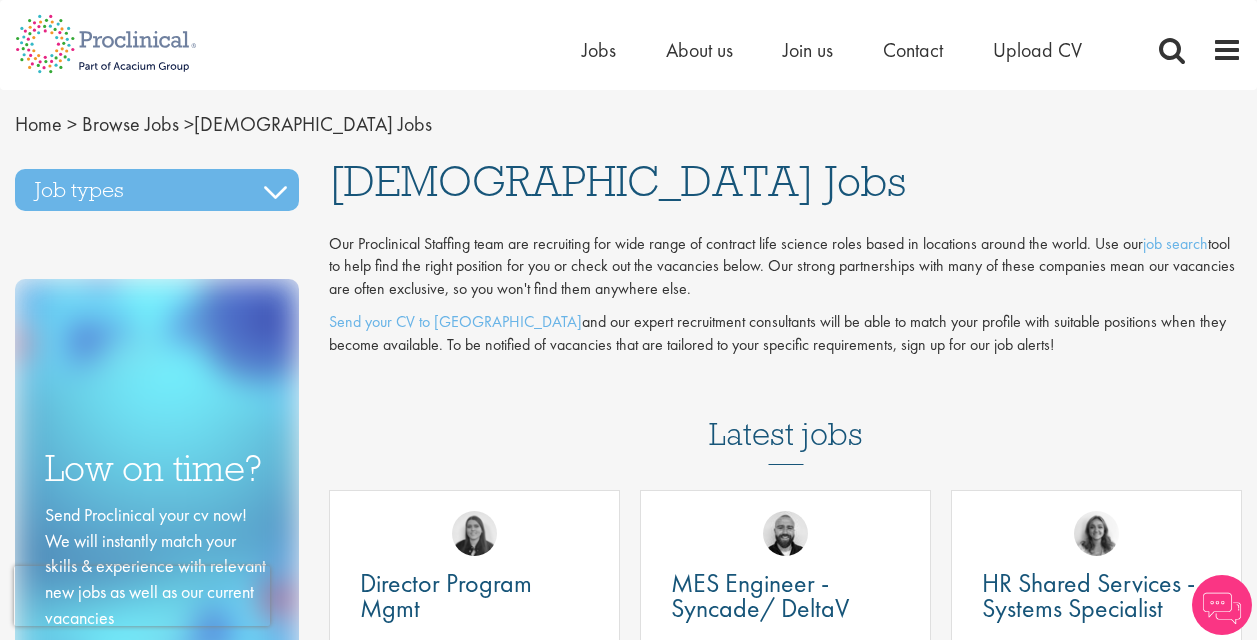 scroll, scrollTop: 0, scrollLeft: 0, axis: both 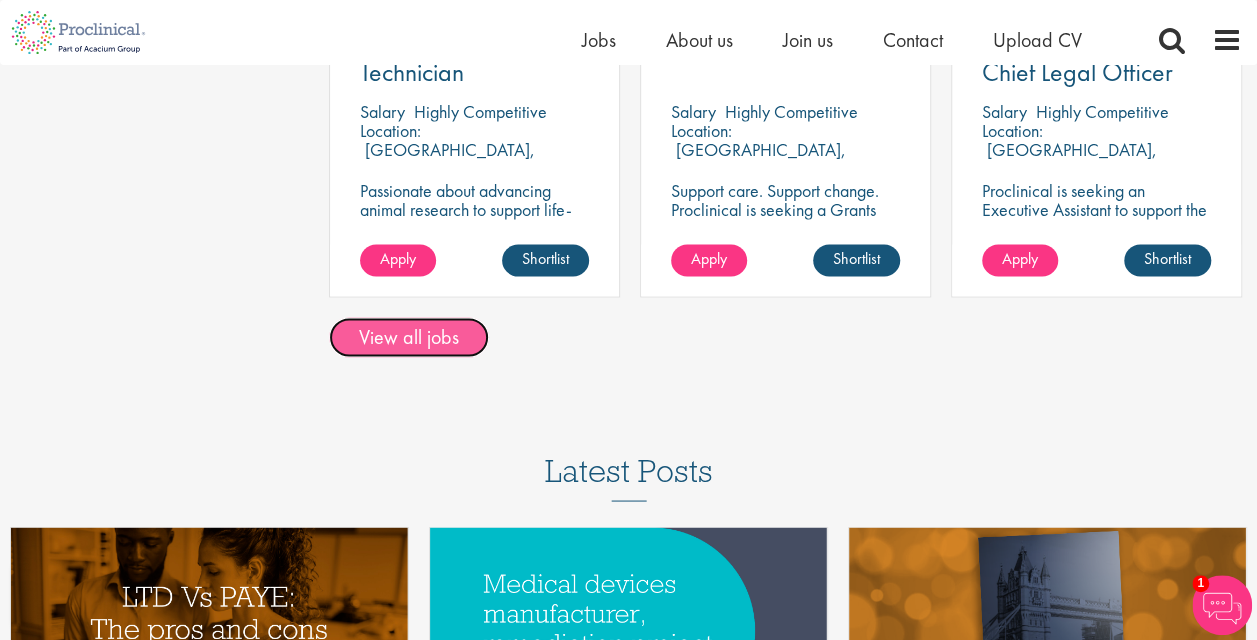 click on "View all jobs" at bounding box center [409, 337] 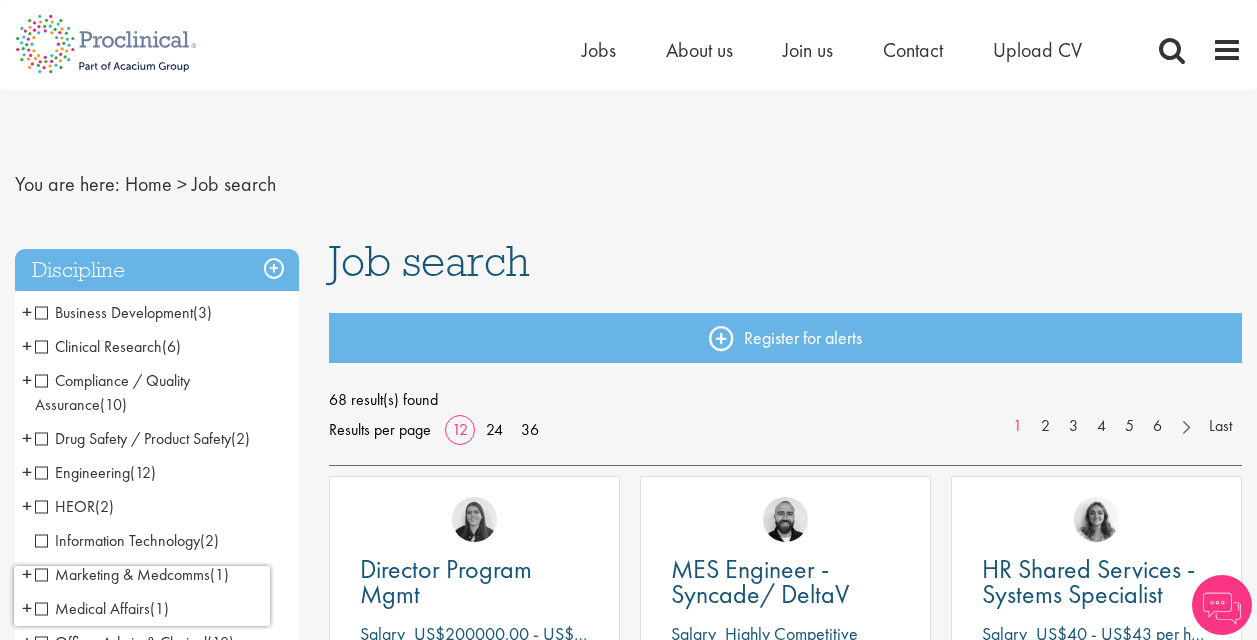 scroll, scrollTop: 0, scrollLeft: 0, axis: both 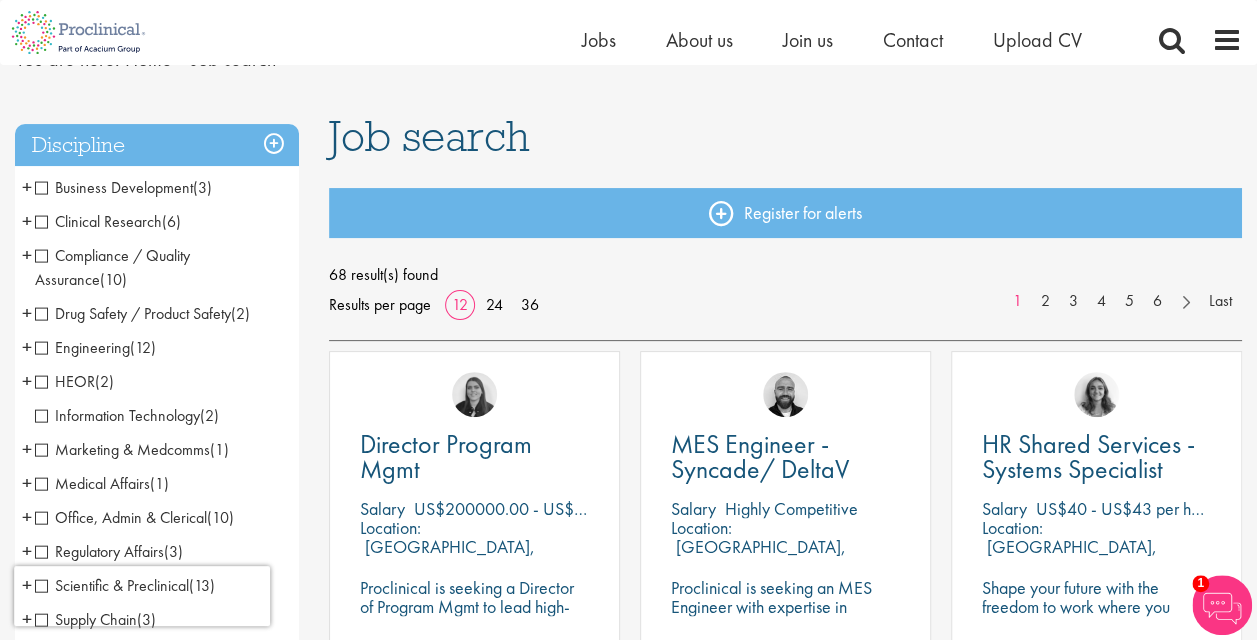 click on "Information Technology" at bounding box center (117, 415) 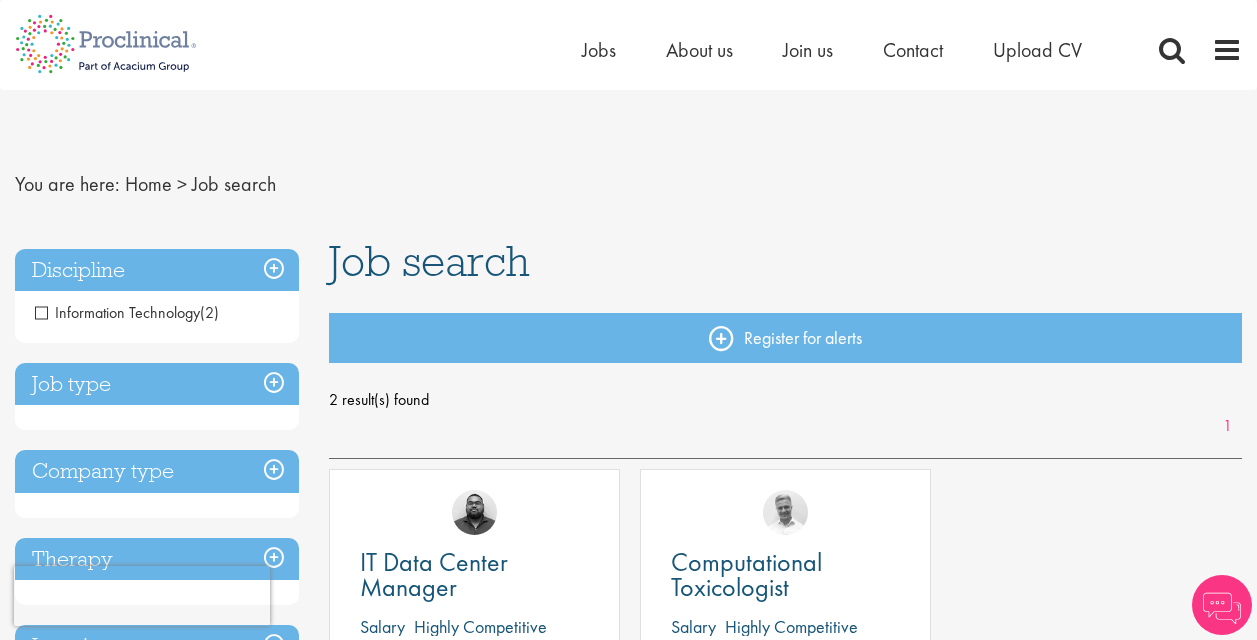 scroll, scrollTop: 0, scrollLeft: 0, axis: both 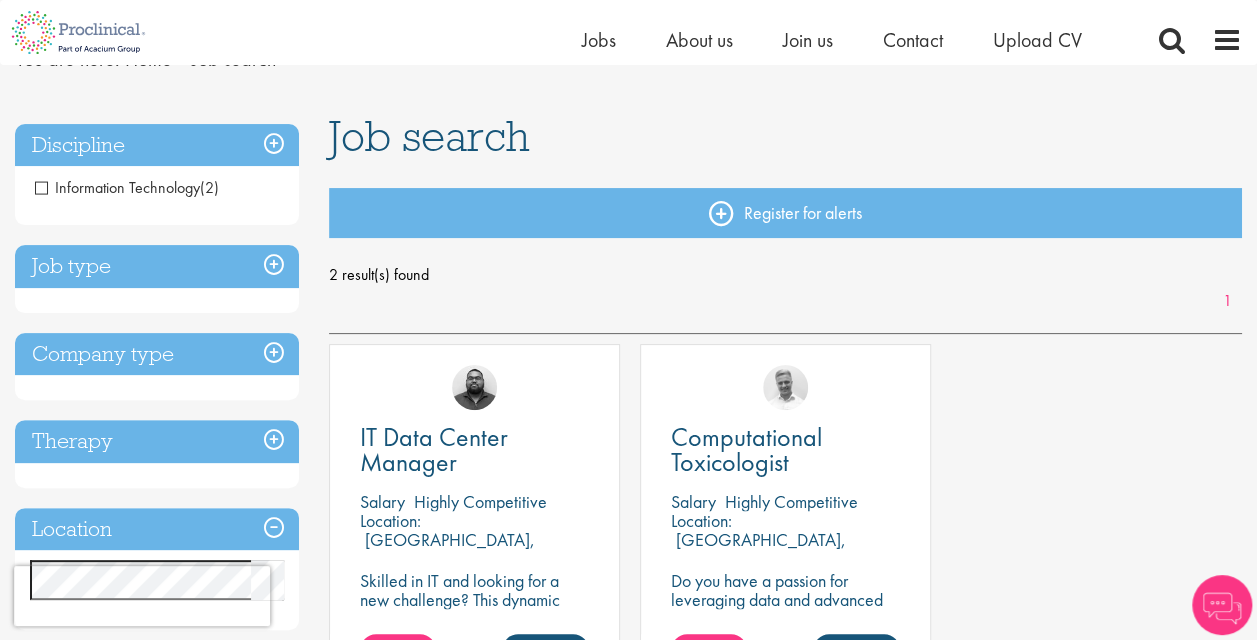 click on "Information Technology" at bounding box center [117, 187] 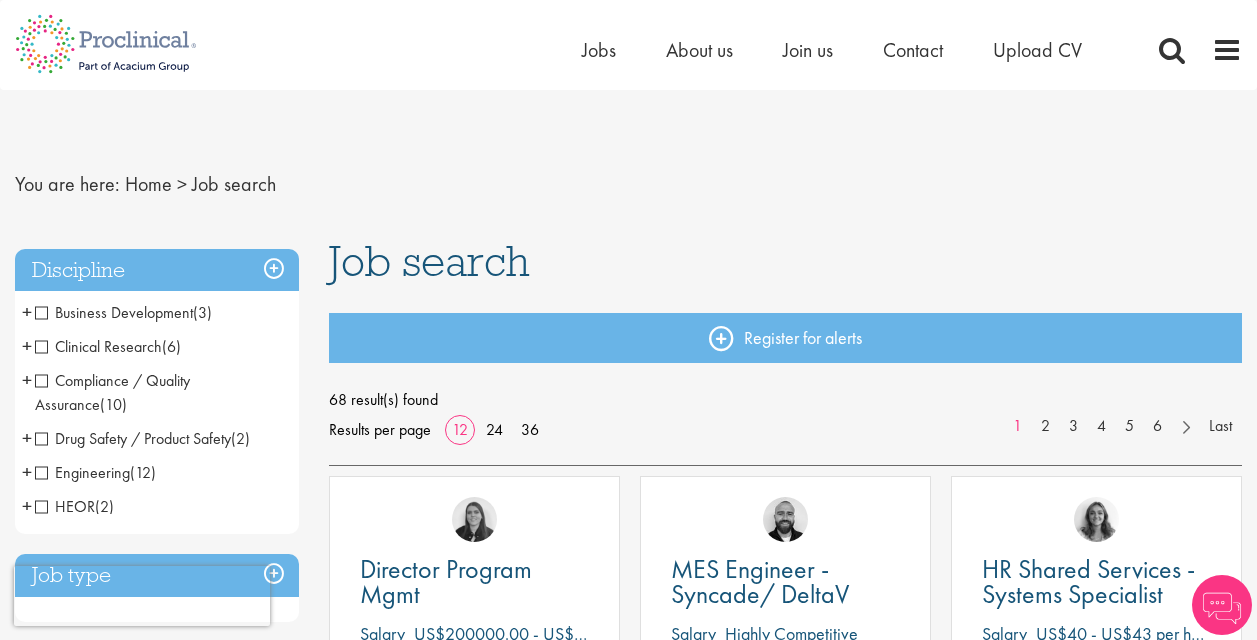 scroll, scrollTop: 0, scrollLeft: 0, axis: both 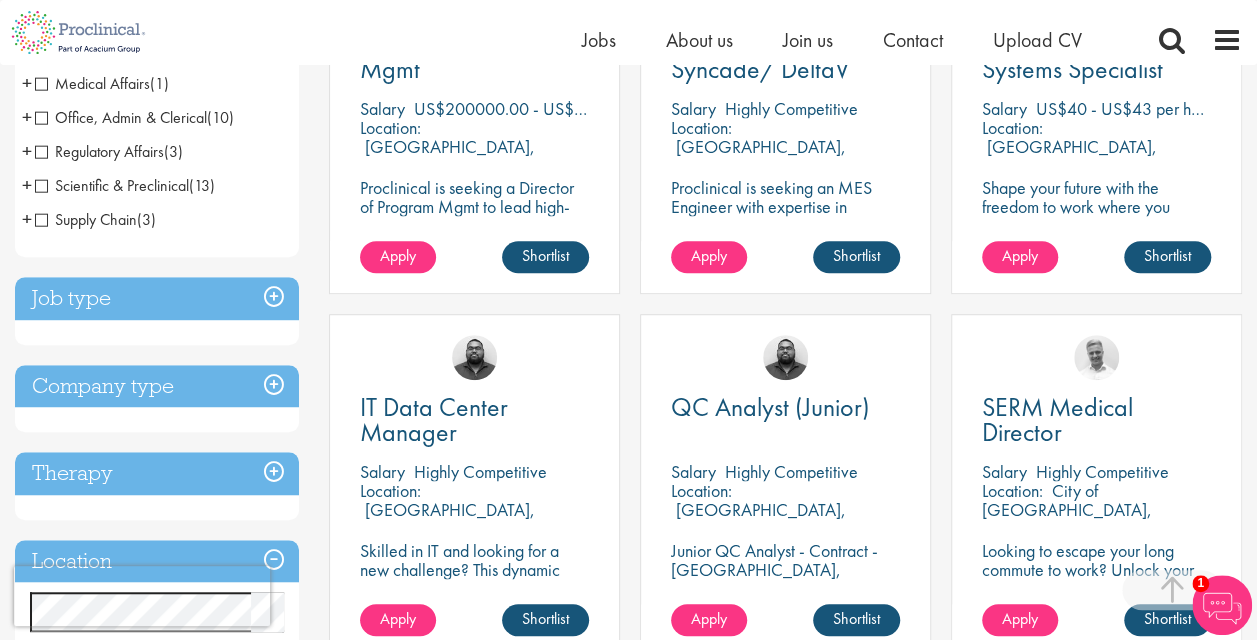 click on "Company type" at bounding box center (157, 386) 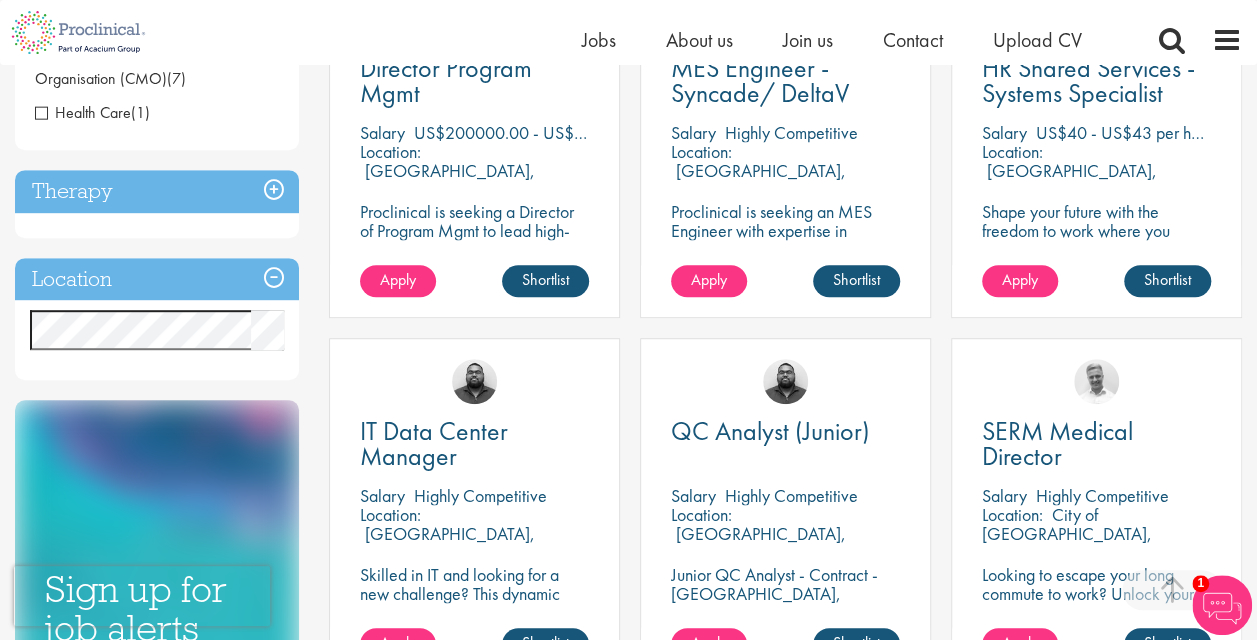 scroll, scrollTop: 500, scrollLeft: 0, axis: vertical 